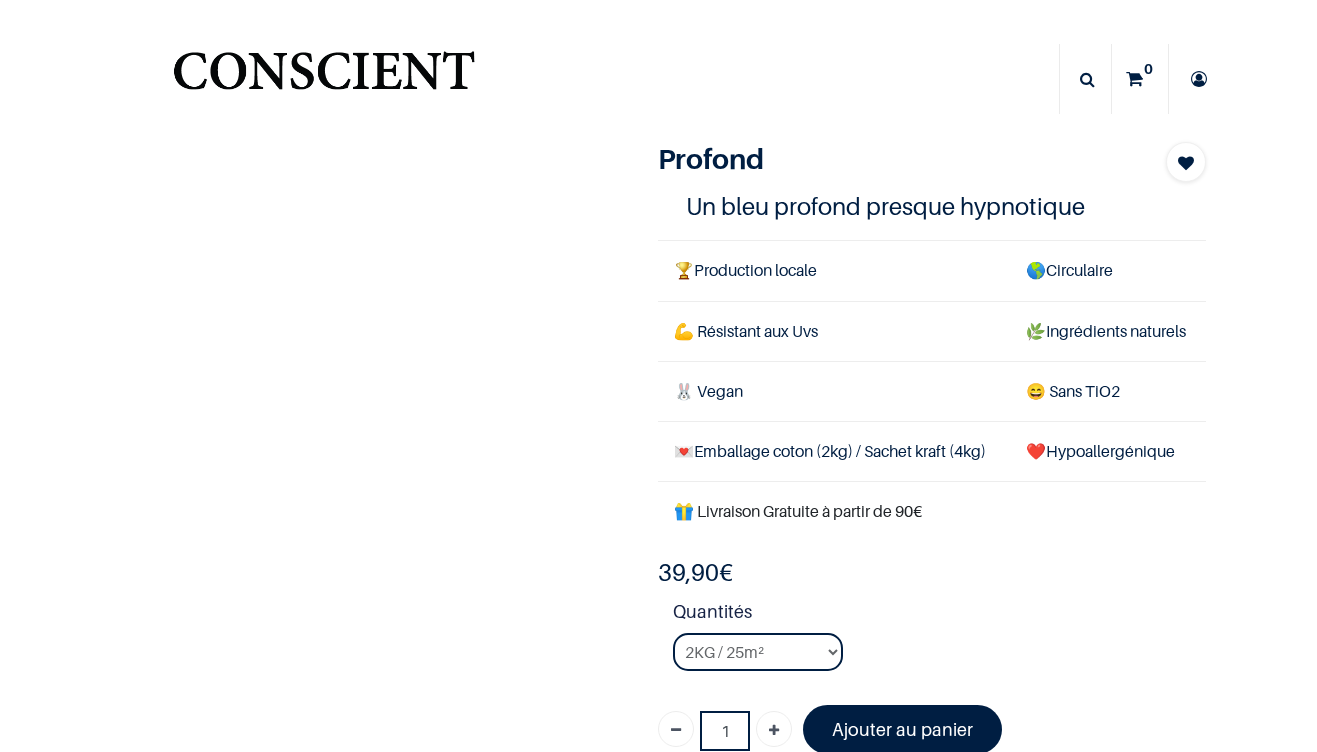 scroll, scrollTop: 0, scrollLeft: 0, axis: both 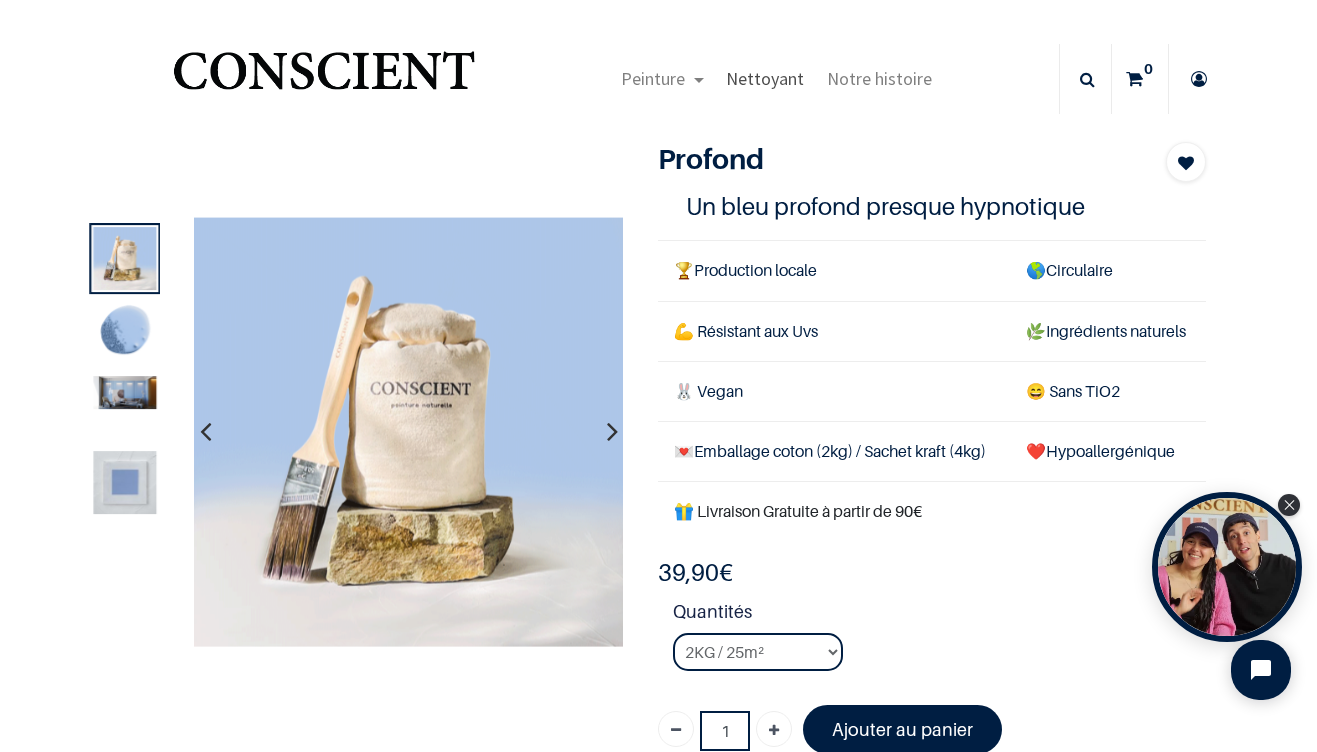 click on "Nettoyant" at bounding box center [765, 78] 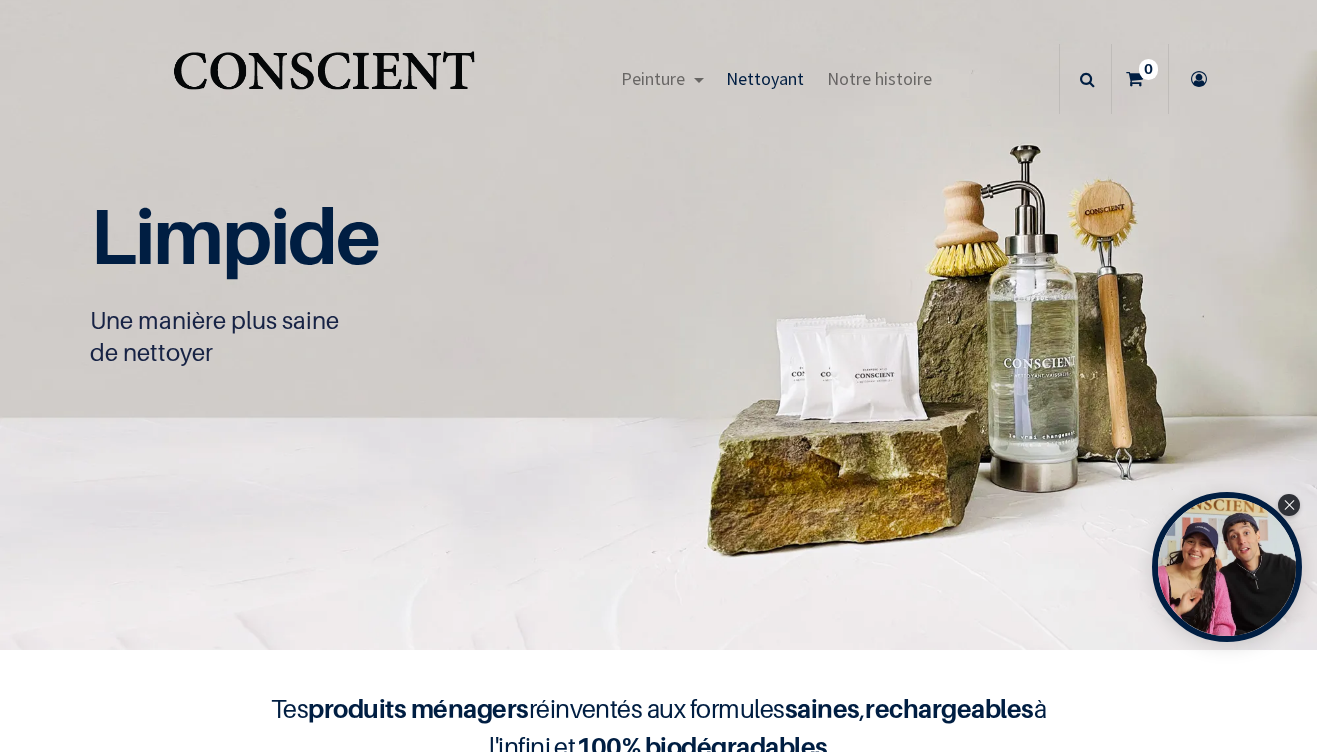 scroll, scrollTop: 0, scrollLeft: 0, axis: both 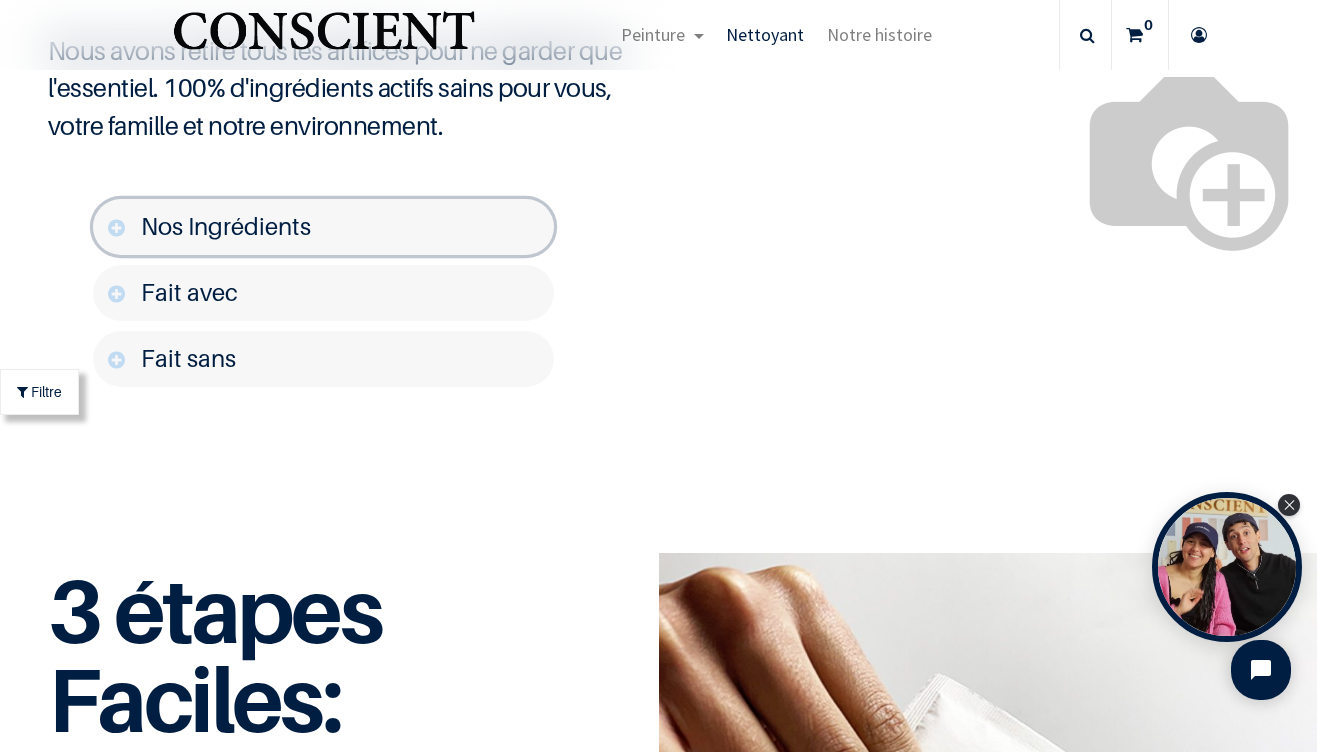 click on "Nos Ingrédients" at bounding box center (323, 227) 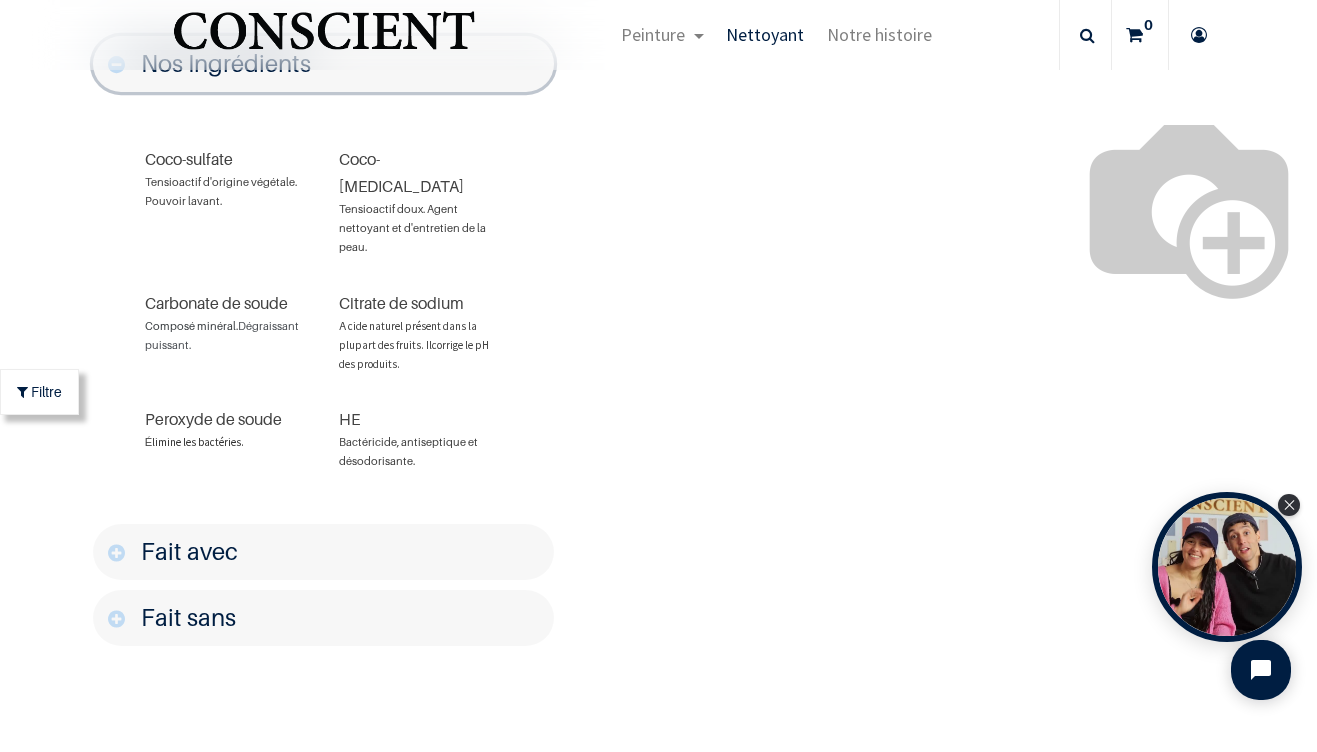 scroll, scrollTop: 2790, scrollLeft: 0, axis: vertical 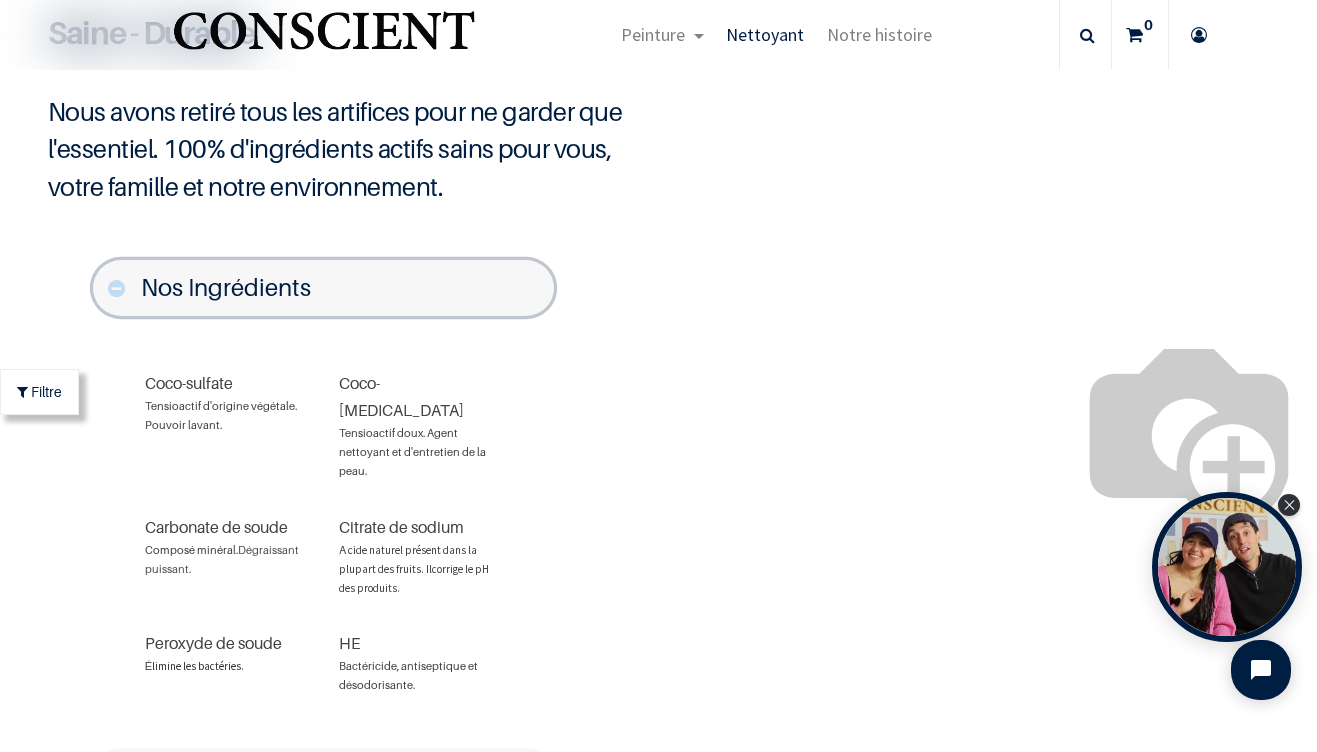 click on "Nos Ingrédients" at bounding box center (323, 288) 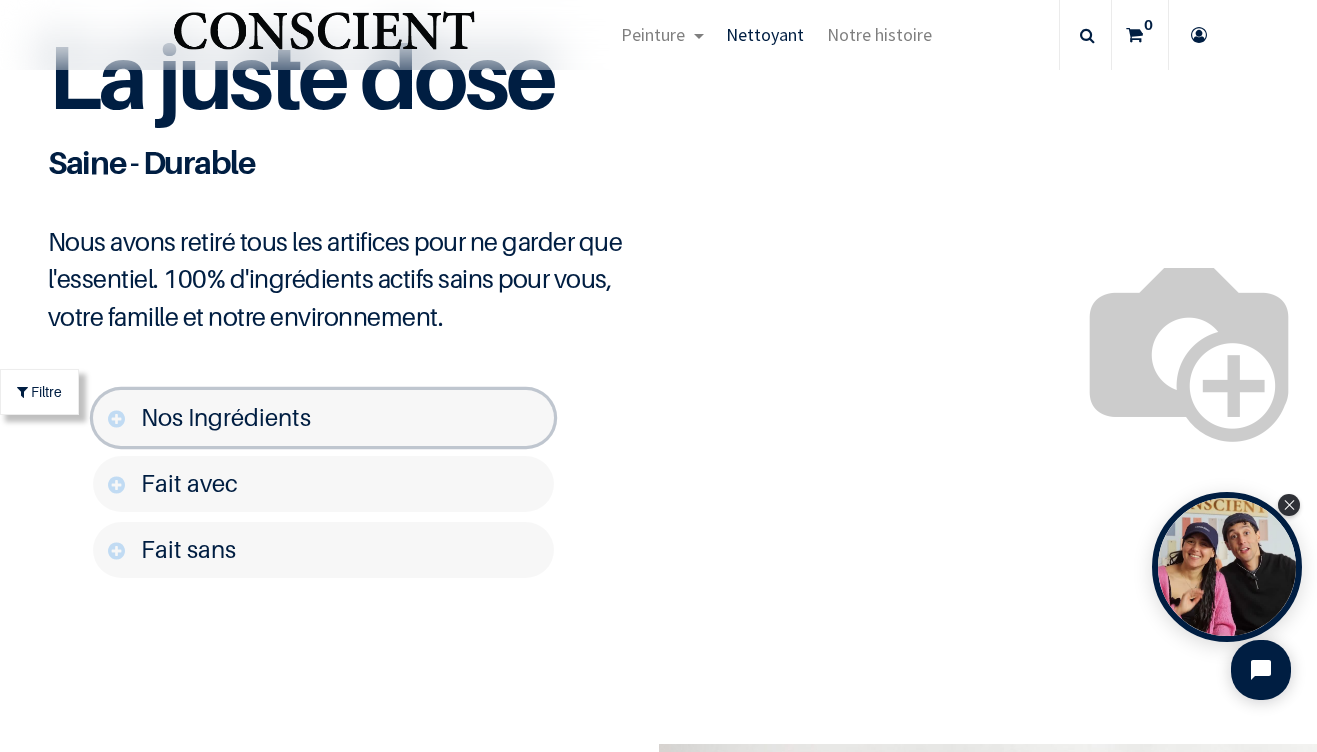 scroll, scrollTop: 2395, scrollLeft: 0, axis: vertical 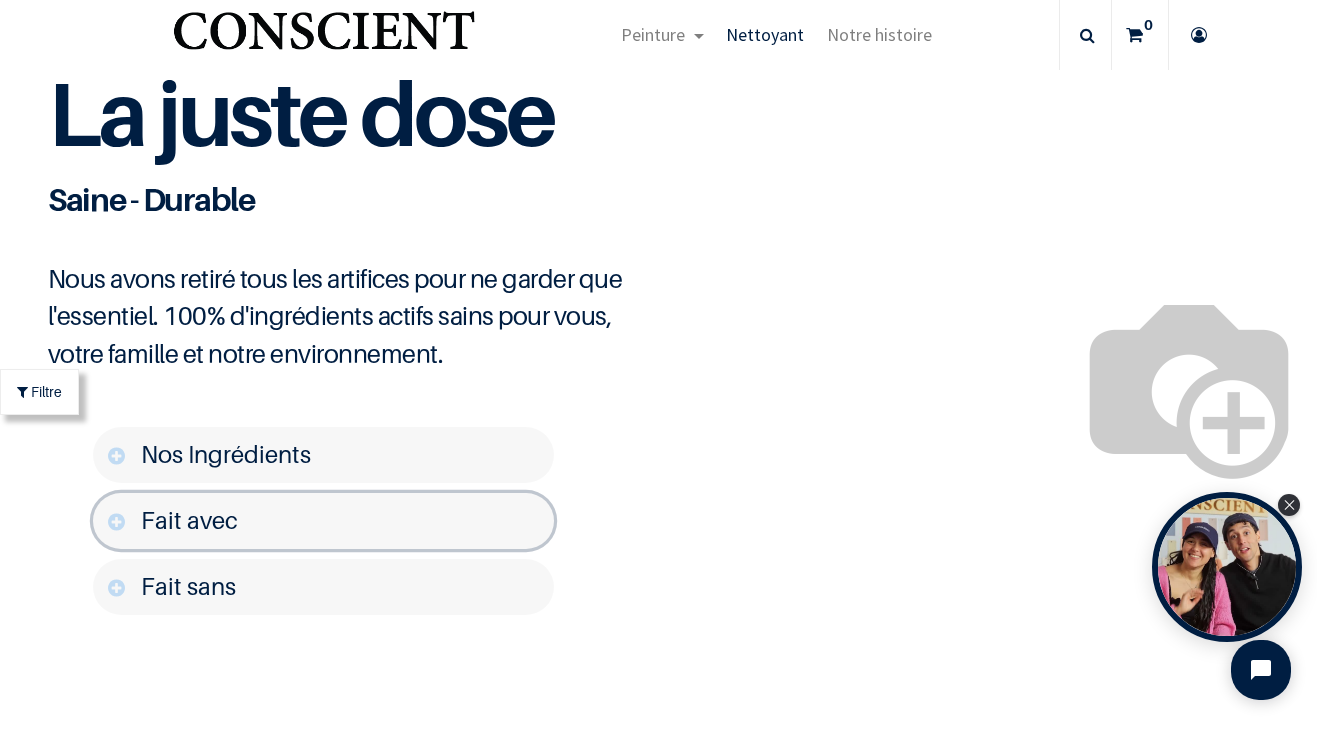click on "Fait avec" at bounding box center (323, 521) 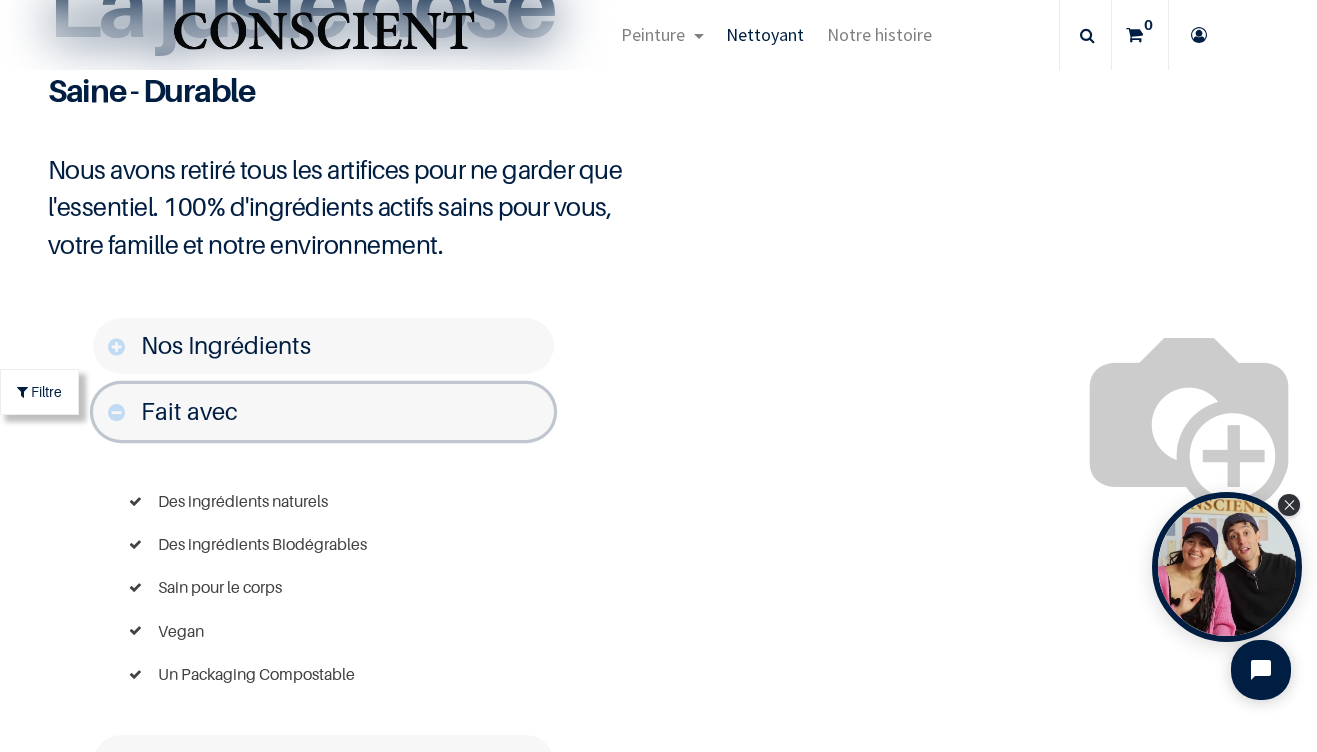 scroll, scrollTop: 2507, scrollLeft: 0, axis: vertical 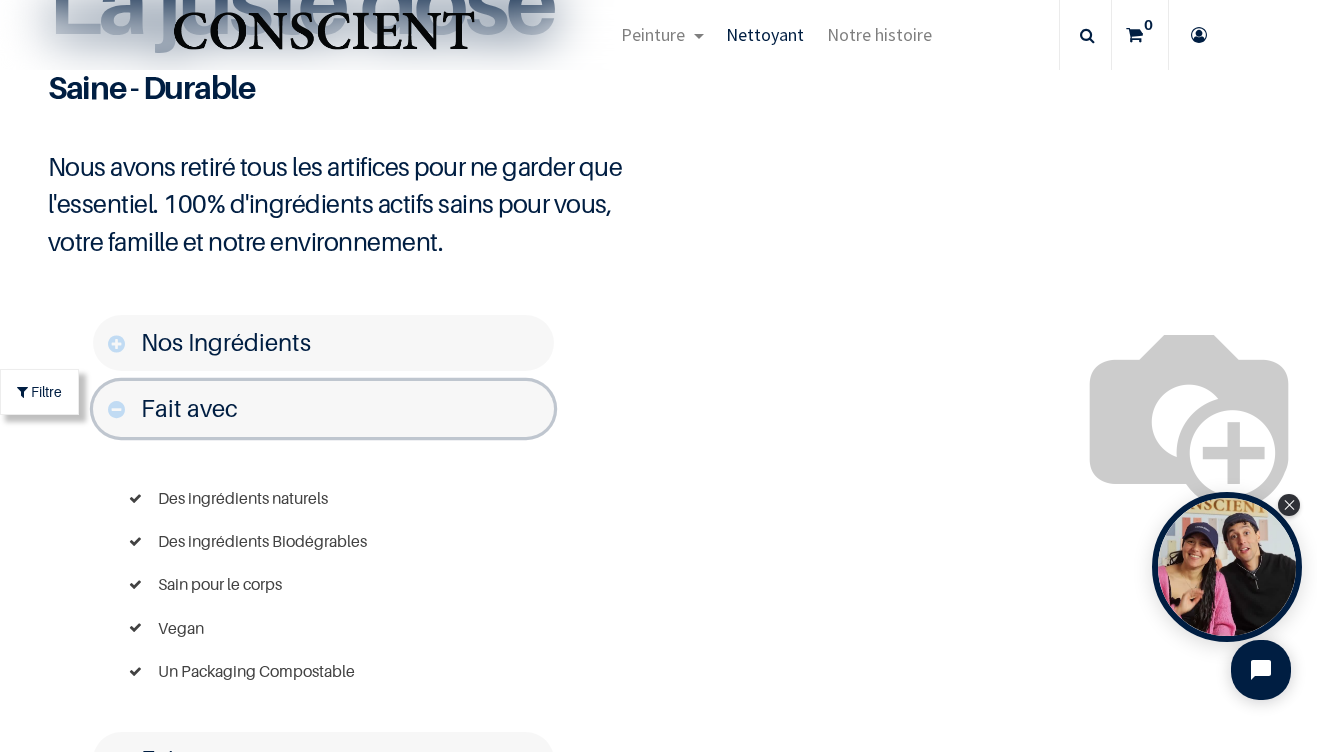 click on "Fait avec" at bounding box center (323, 409) 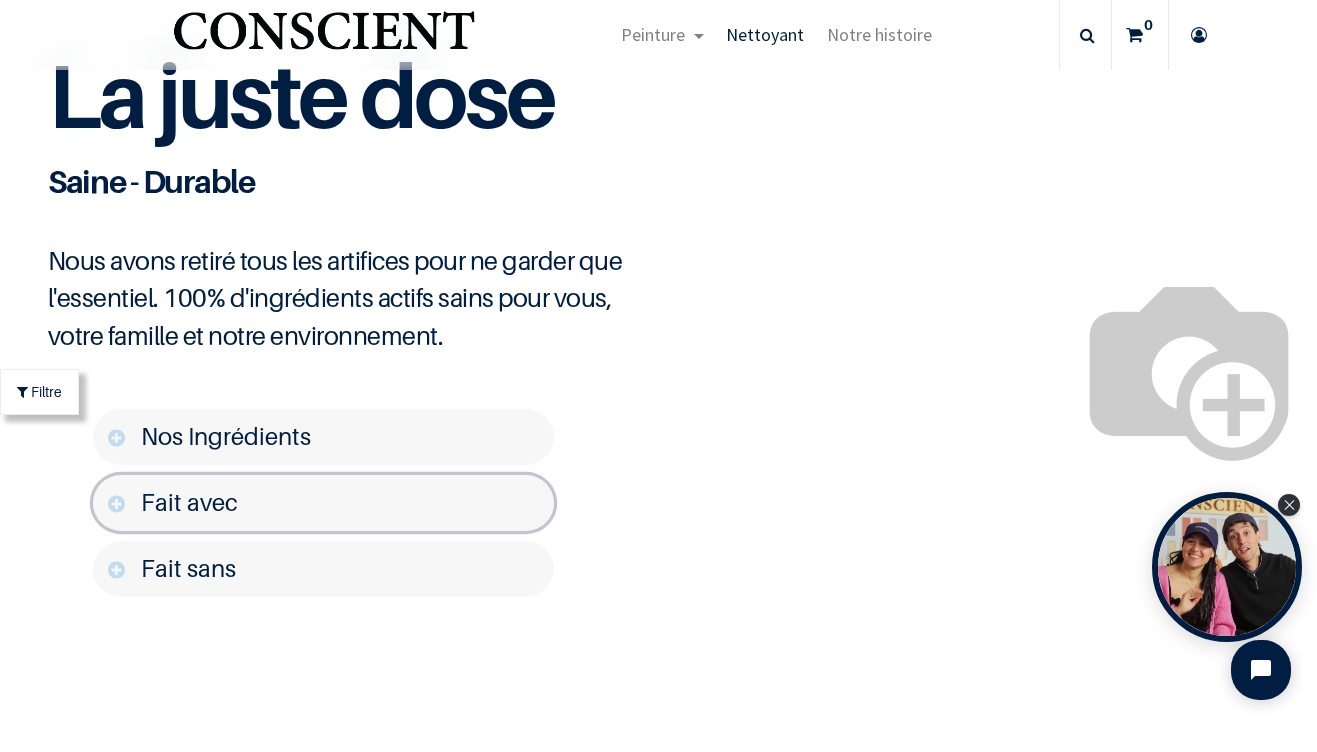 scroll, scrollTop: 2395, scrollLeft: 0, axis: vertical 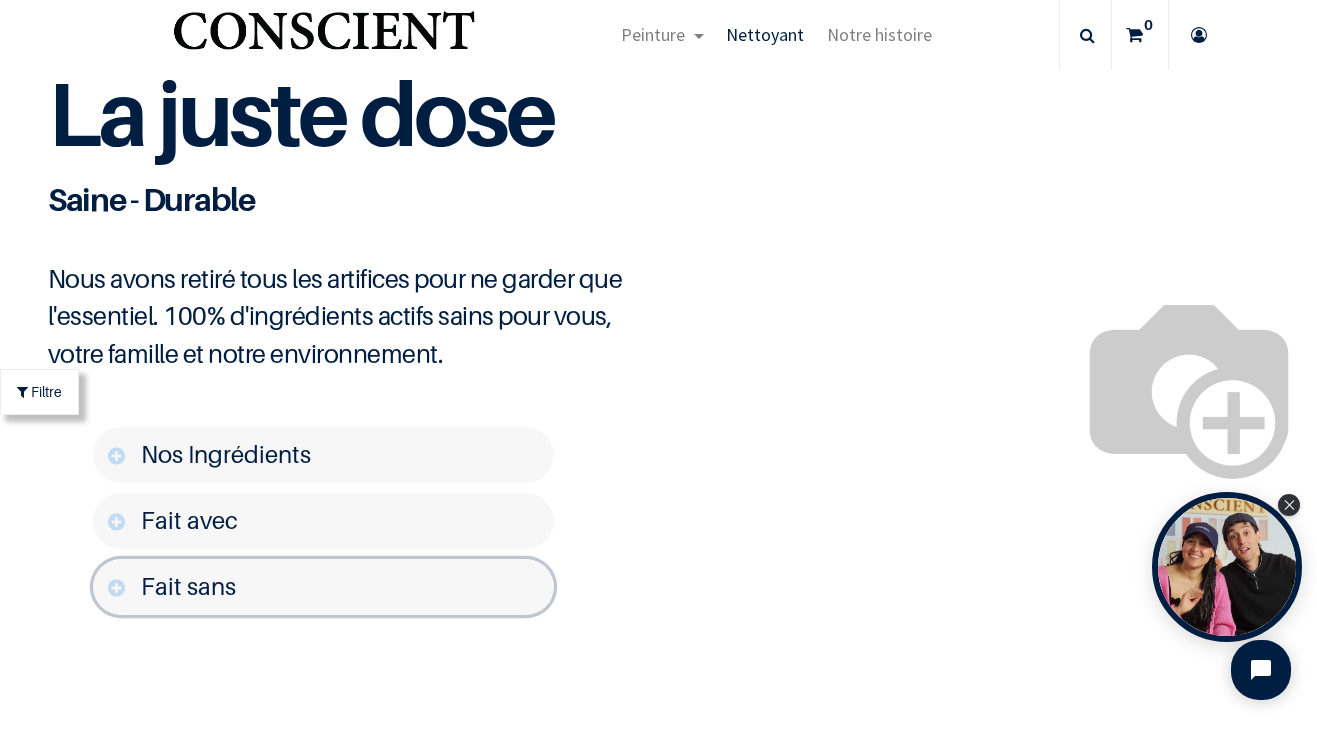 click on "Fait sans" at bounding box center [323, 587] 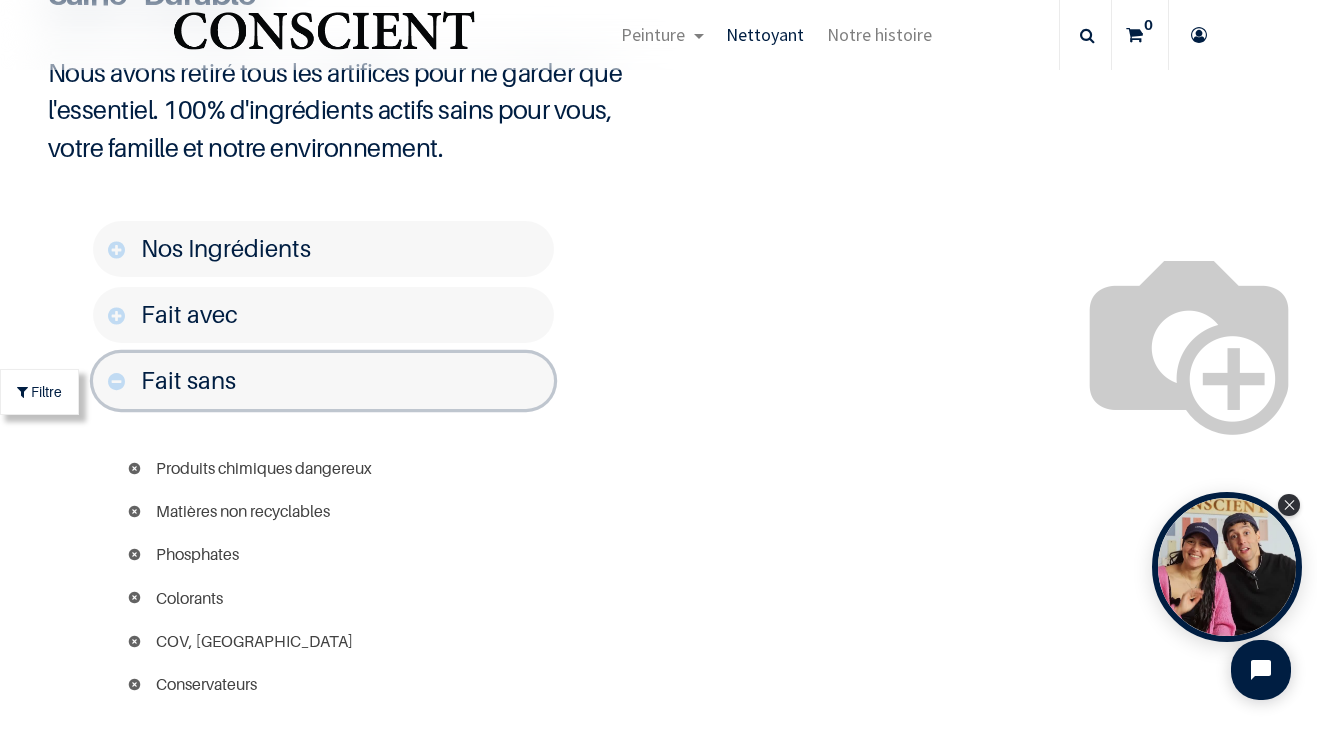 scroll, scrollTop: 2640, scrollLeft: 0, axis: vertical 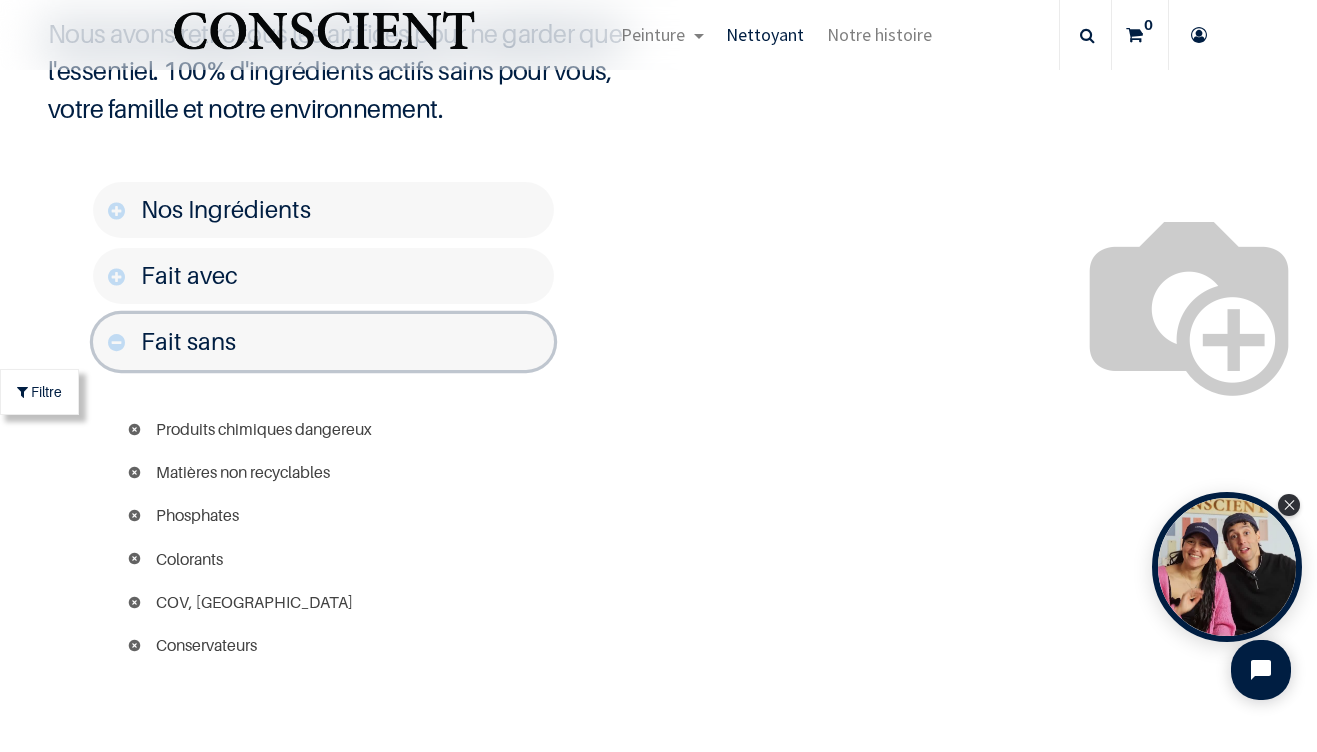 click on "Fait sans" at bounding box center [323, 342] 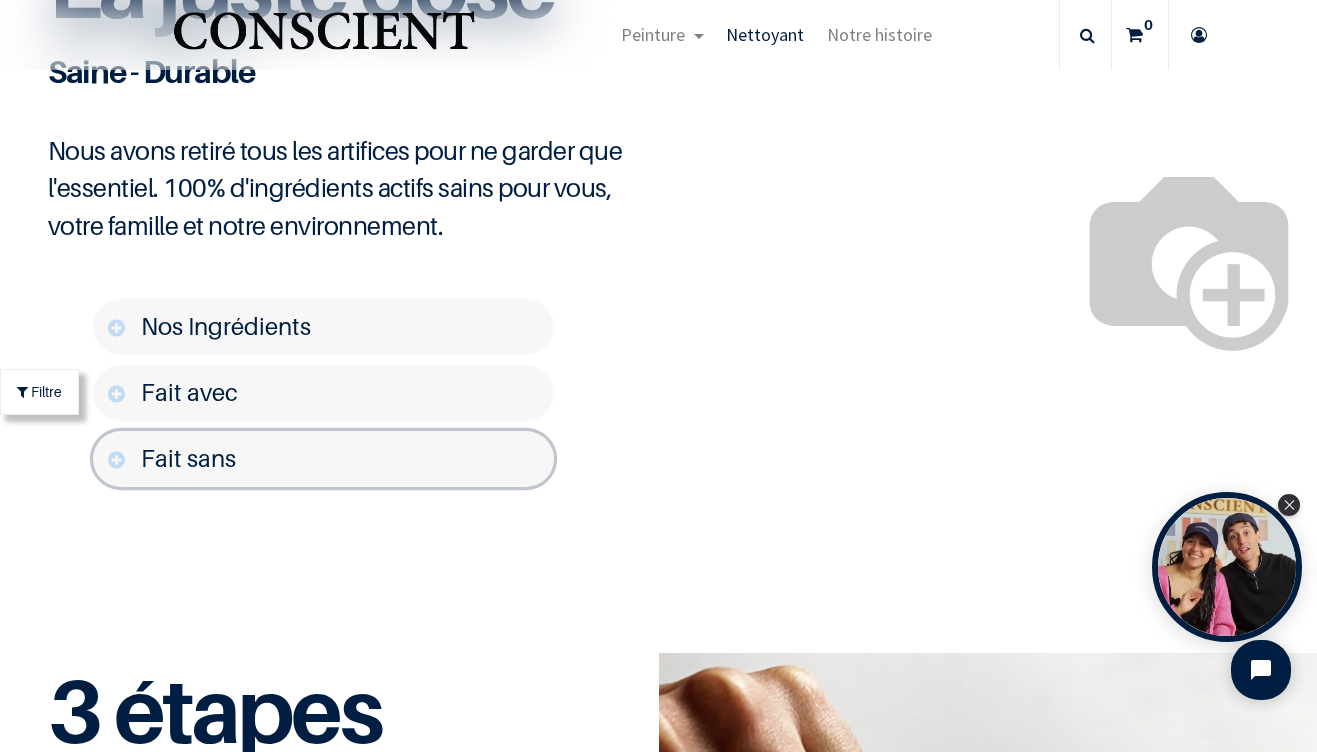 scroll, scrollTop: 2509, scrollLeft: 0, axis: vertical 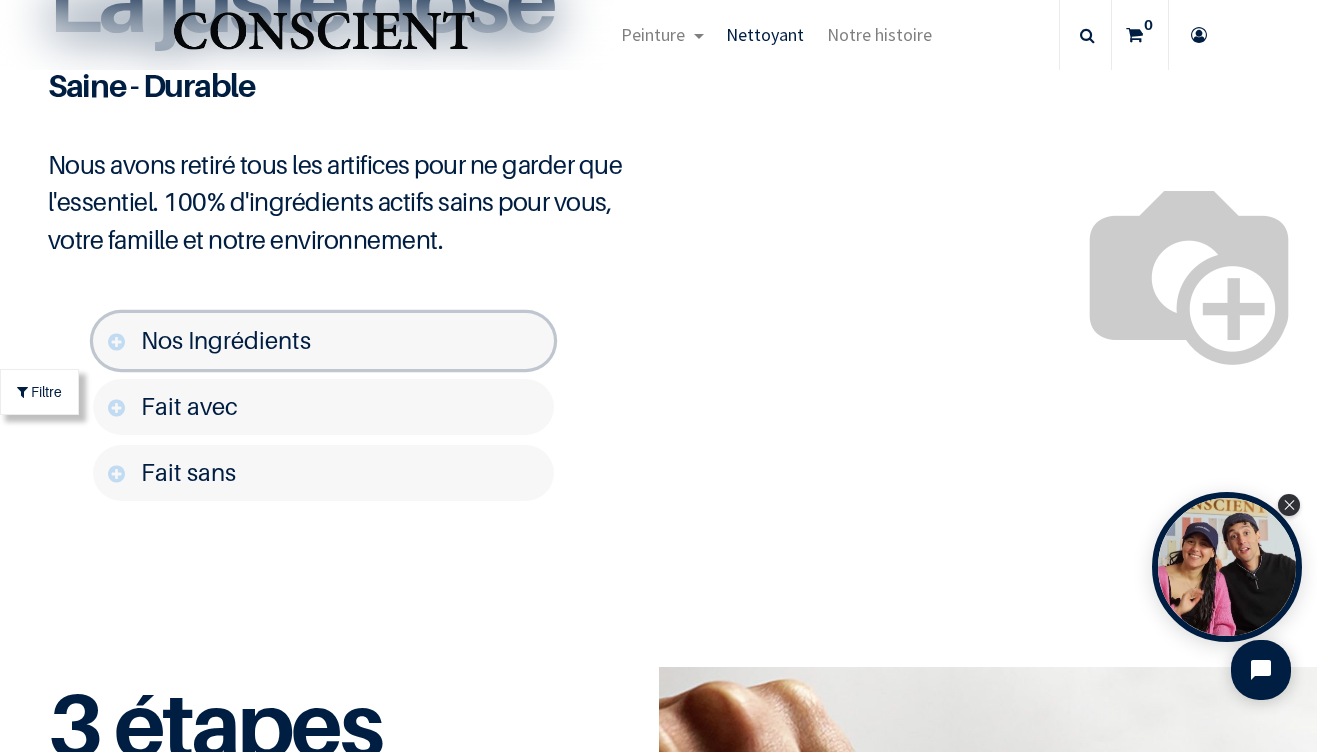 click on "Nos Ingrédients" at bounding box center (323, 341) 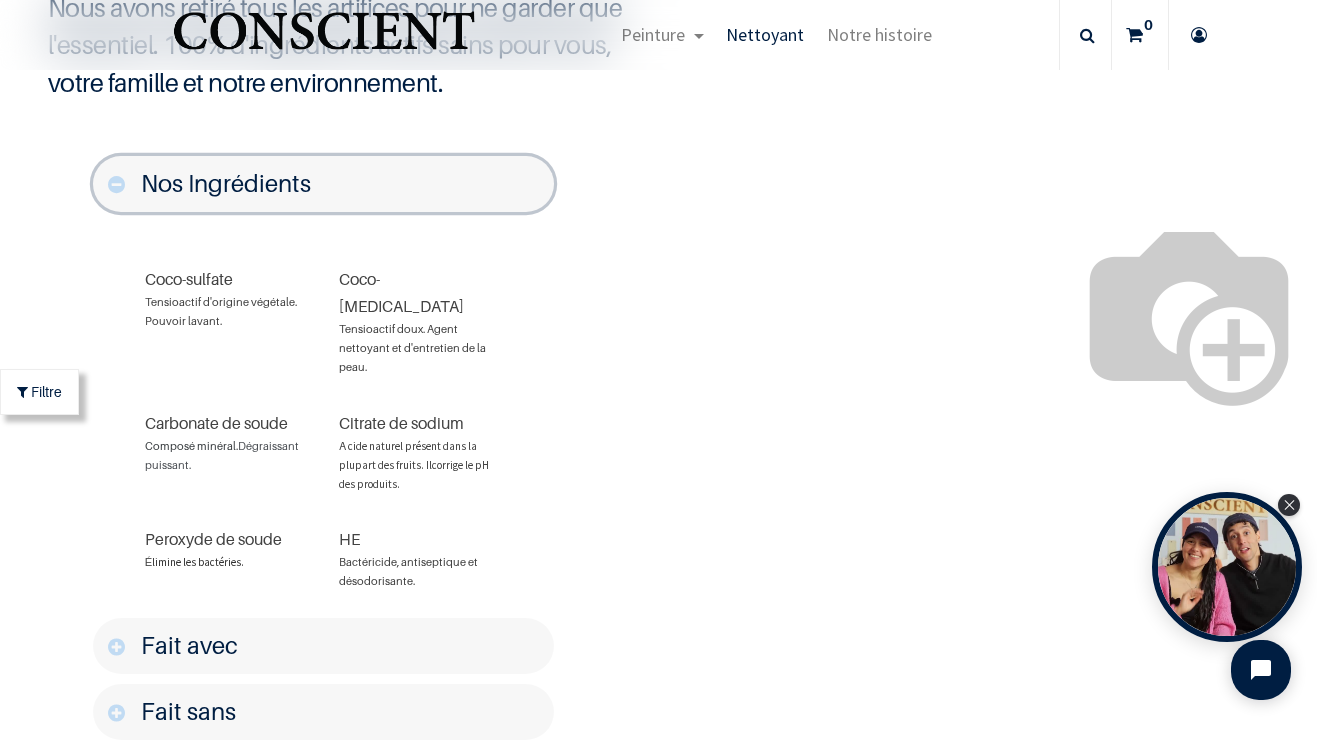 scroll, scrollTop: 2676, scrollLeft: 0, axis: vertical 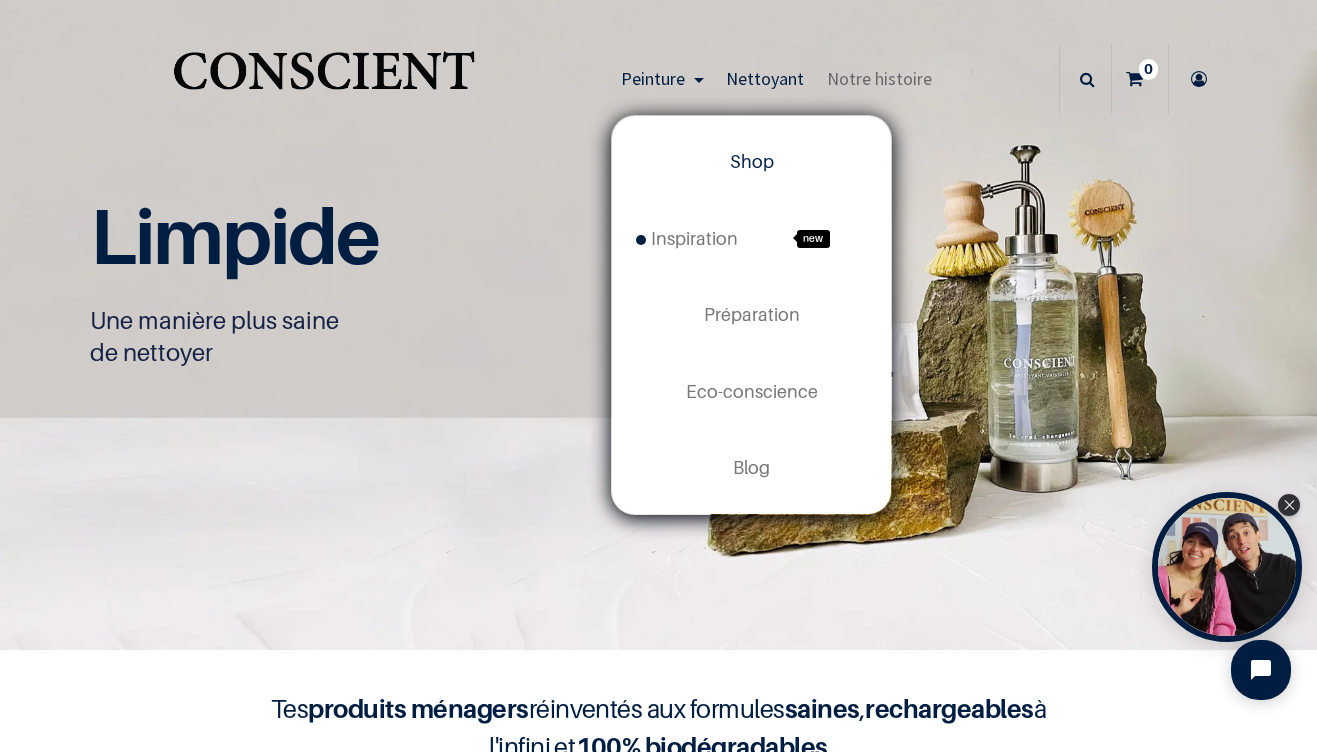 click on "Shop" at bounding box center [751, 162] 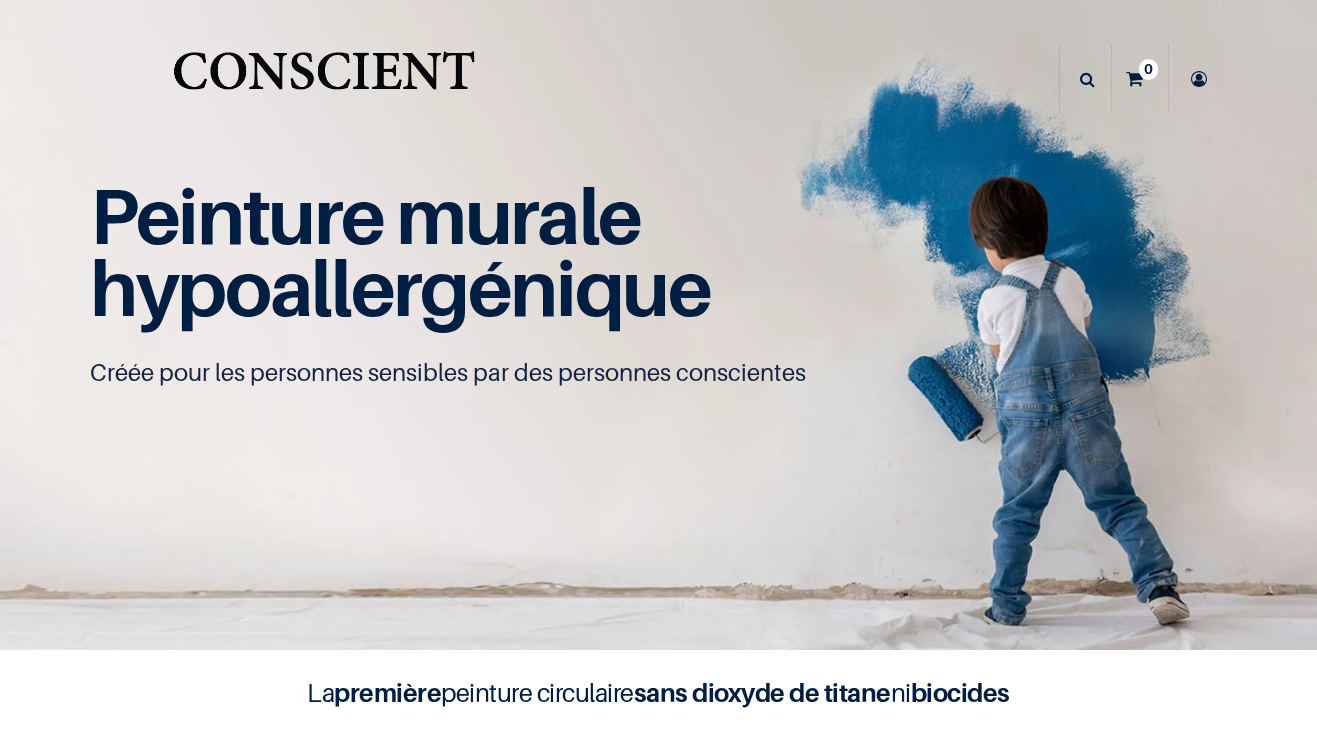 scroll, scrollTop: 0, scrollLeft: 0, axis: both 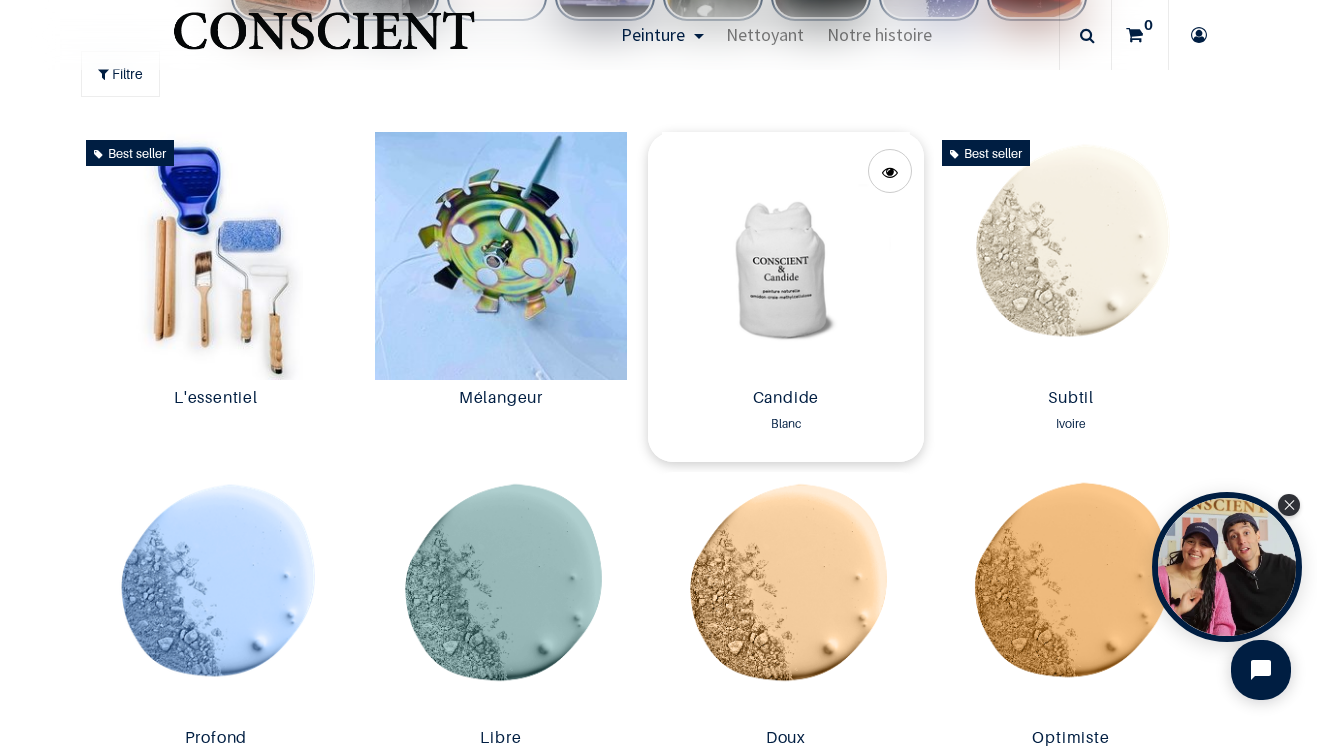 click at bounding box center [785, 256] 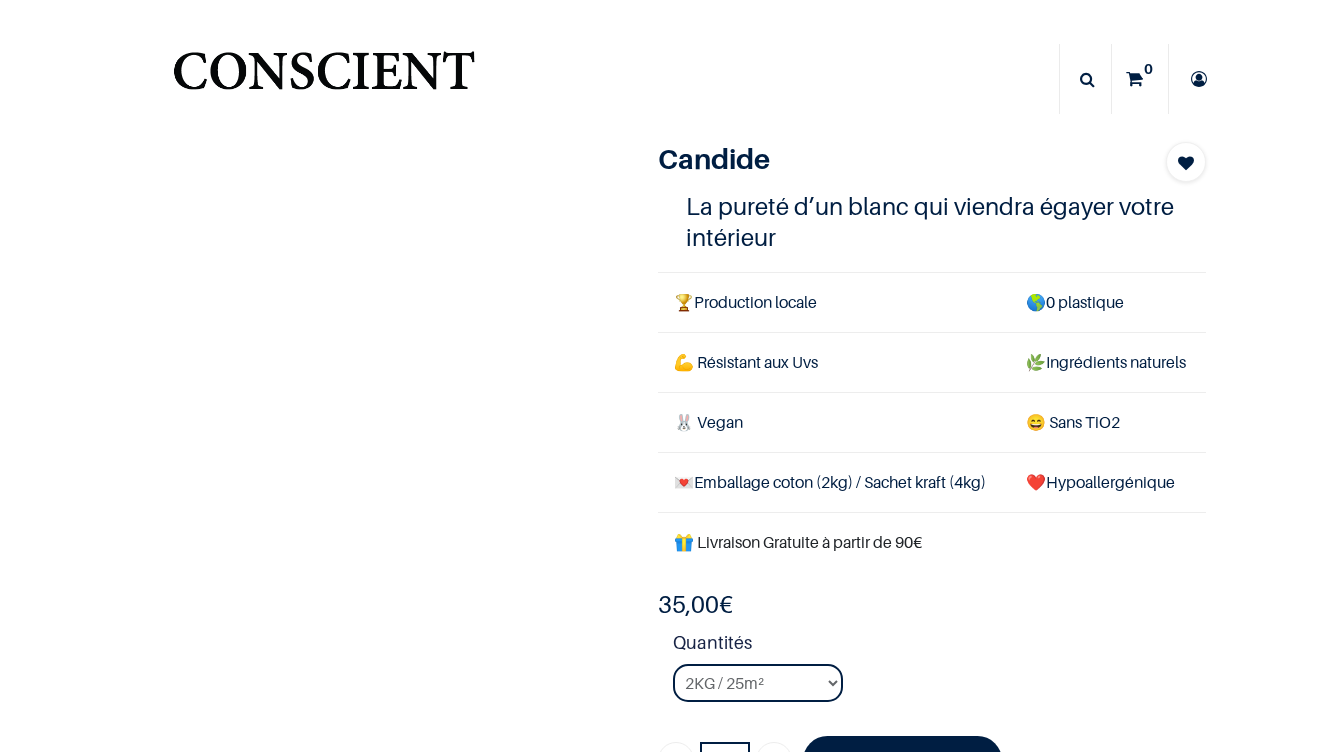 scroll, scrollTop: 0, scrollLeft: 0, axis: both 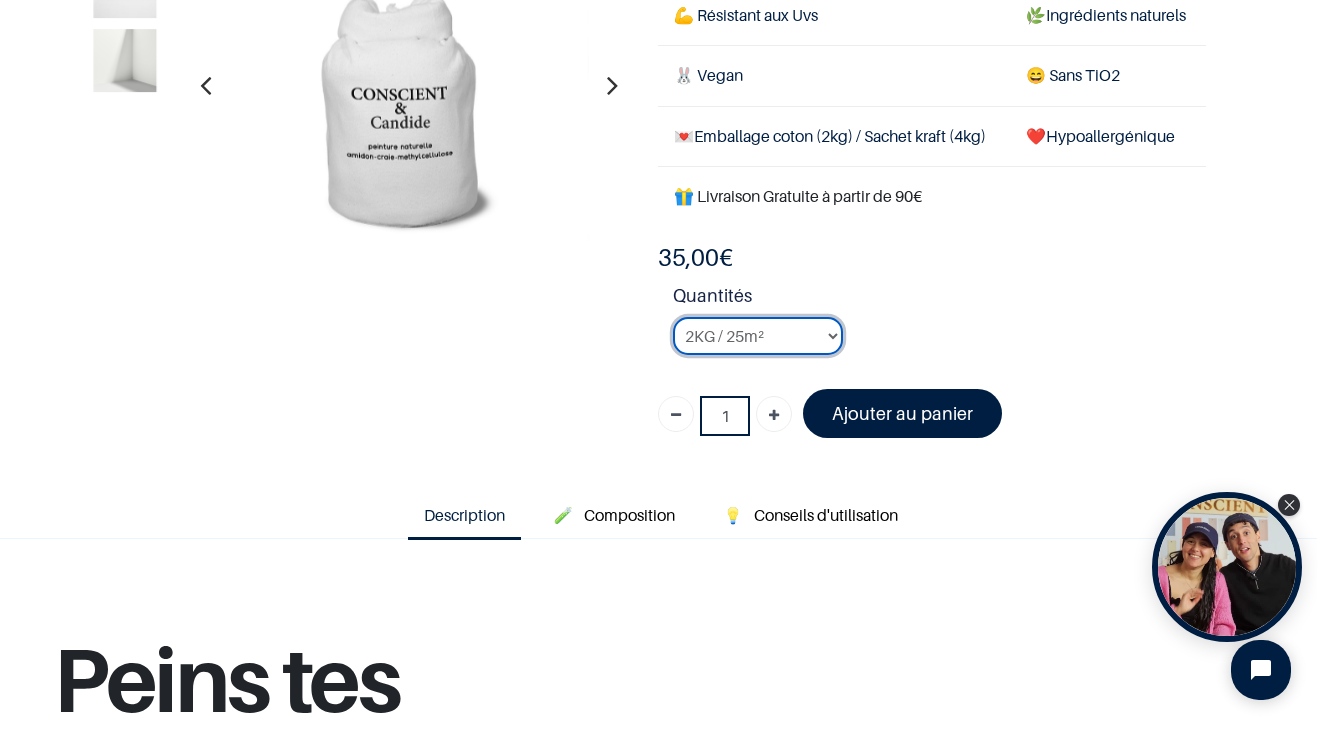 click on "2KG / 25m²
4KG / 50m²
8KG / 100m²
Testeur" at bounding box center [758, 336] 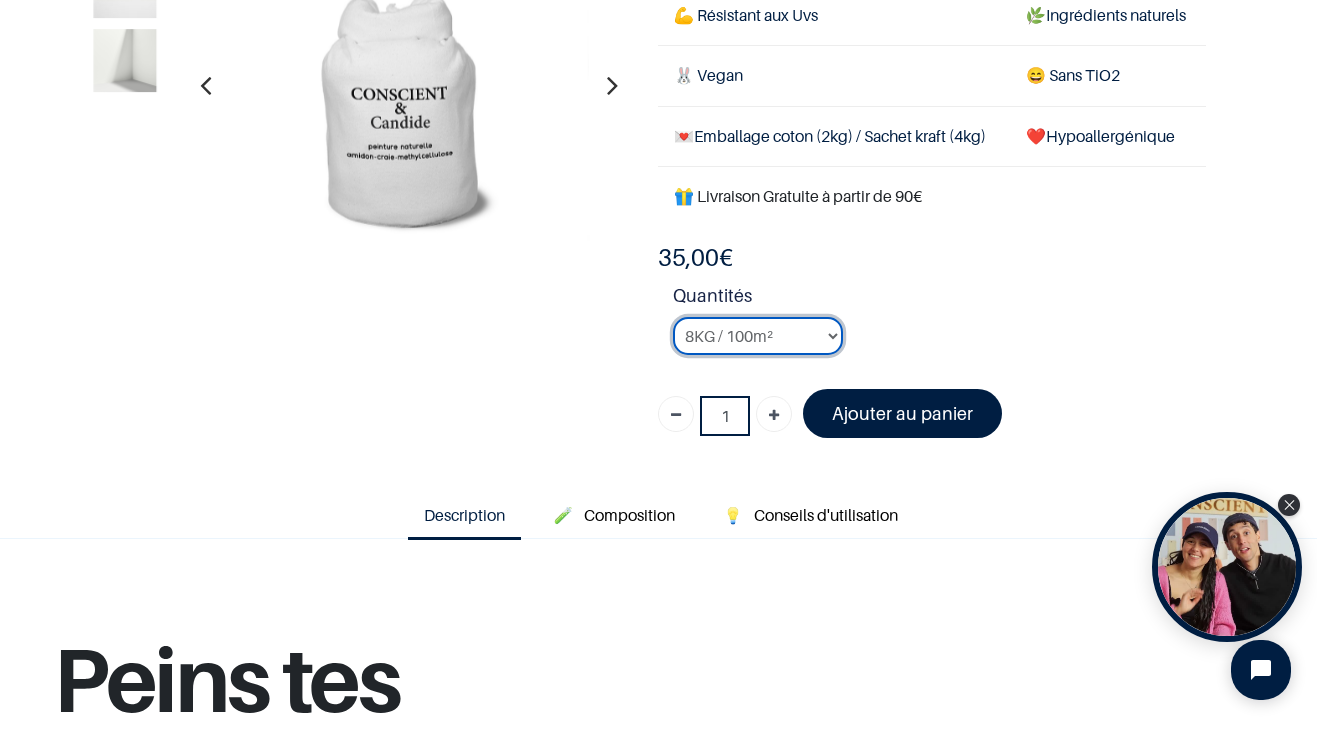 click on "8KG / 100m²" at bounding box center (0, 0) 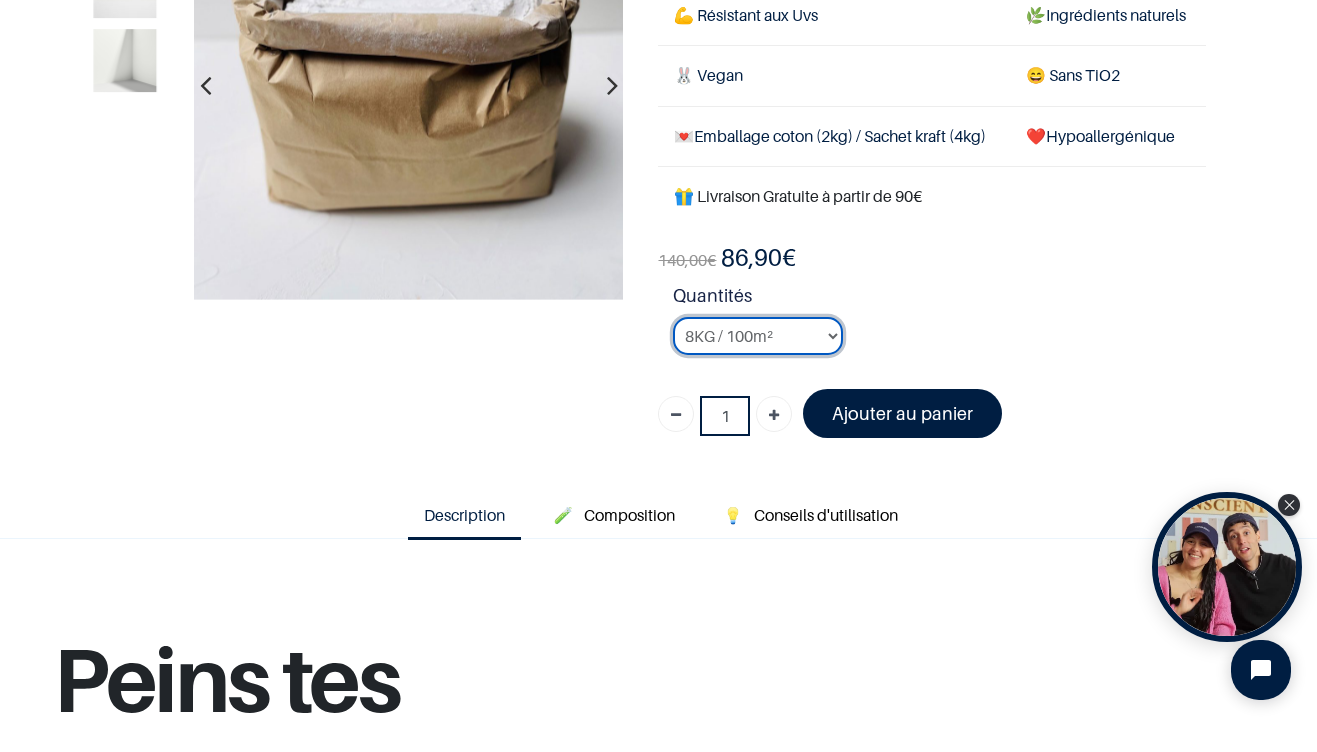 scroll, scrollTop: 114, scrollLeft: 0, axis: vertical 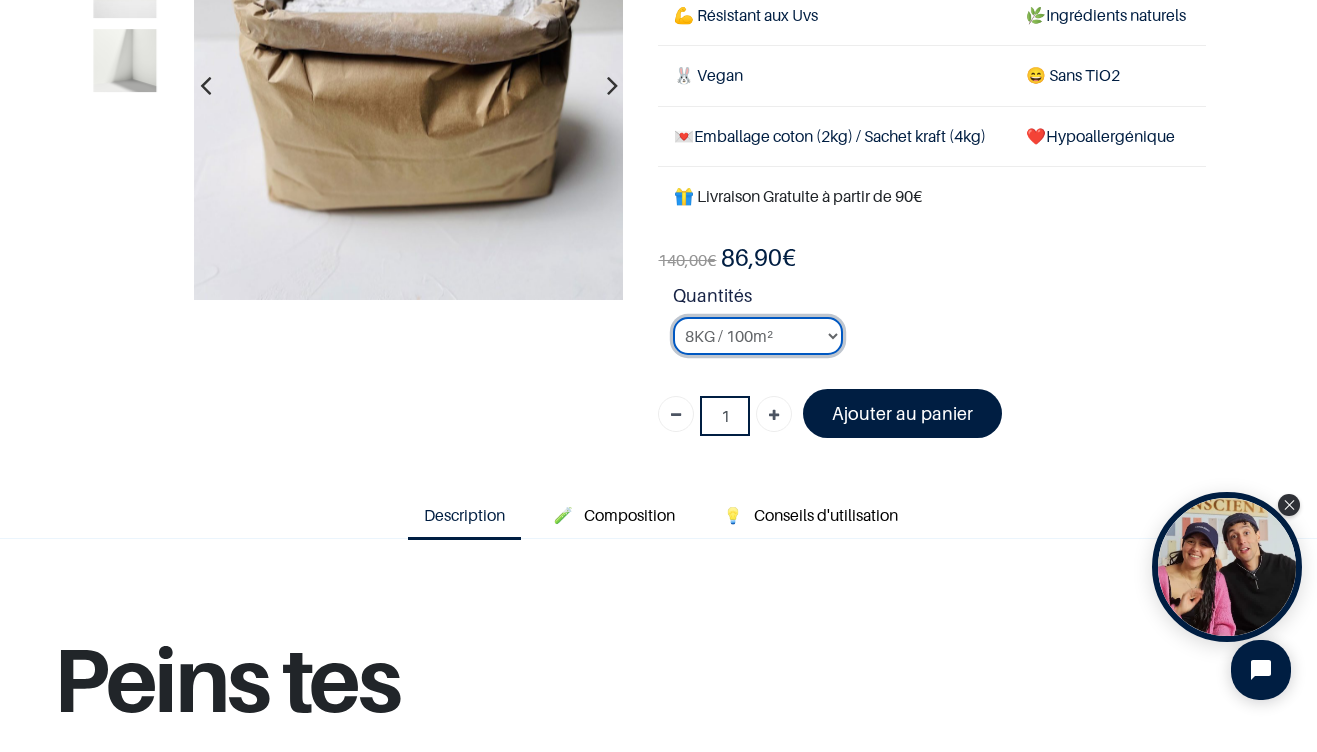click on "2KG / 25m²
4KG / 50m²
8KG / 100m²
Testeur" at bounding box center [758, 336] 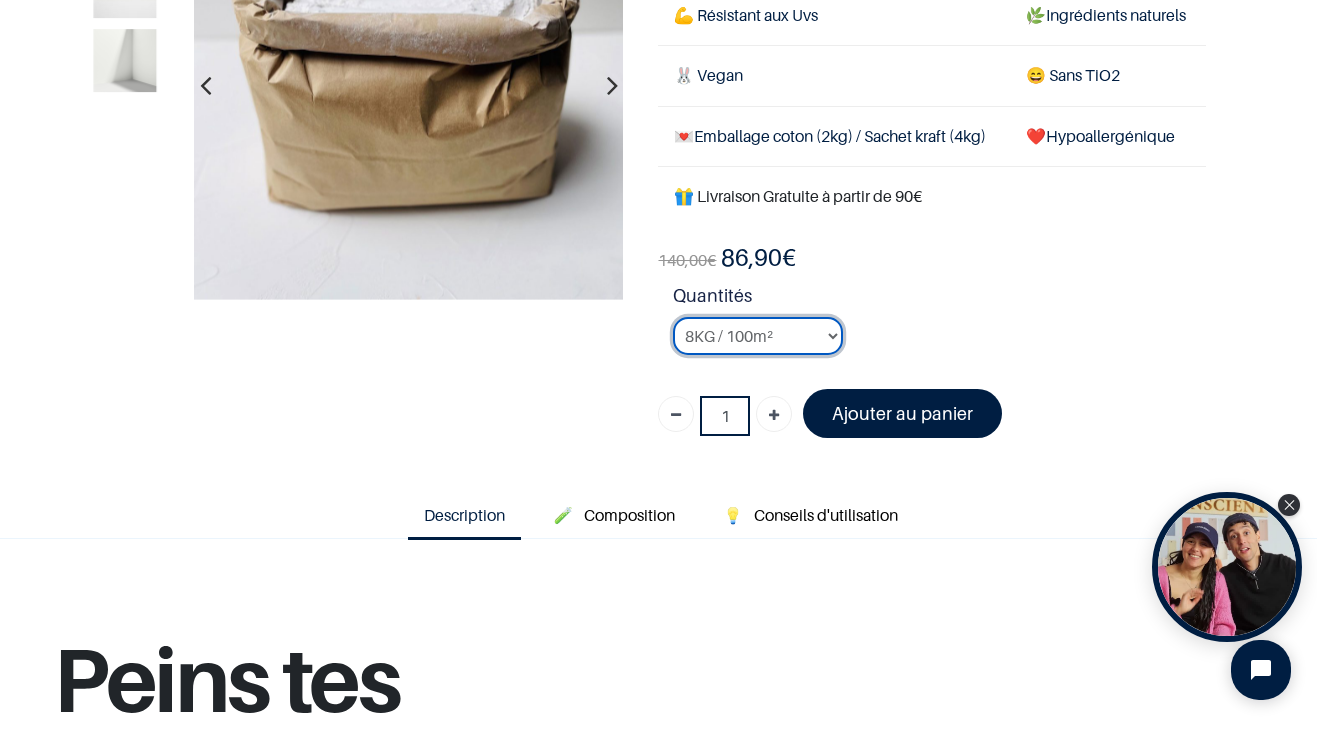 click on "2KG / 25m²
4KG / 50m²
8KG / 100m²
Testeur" at bounding box center (758, 336) 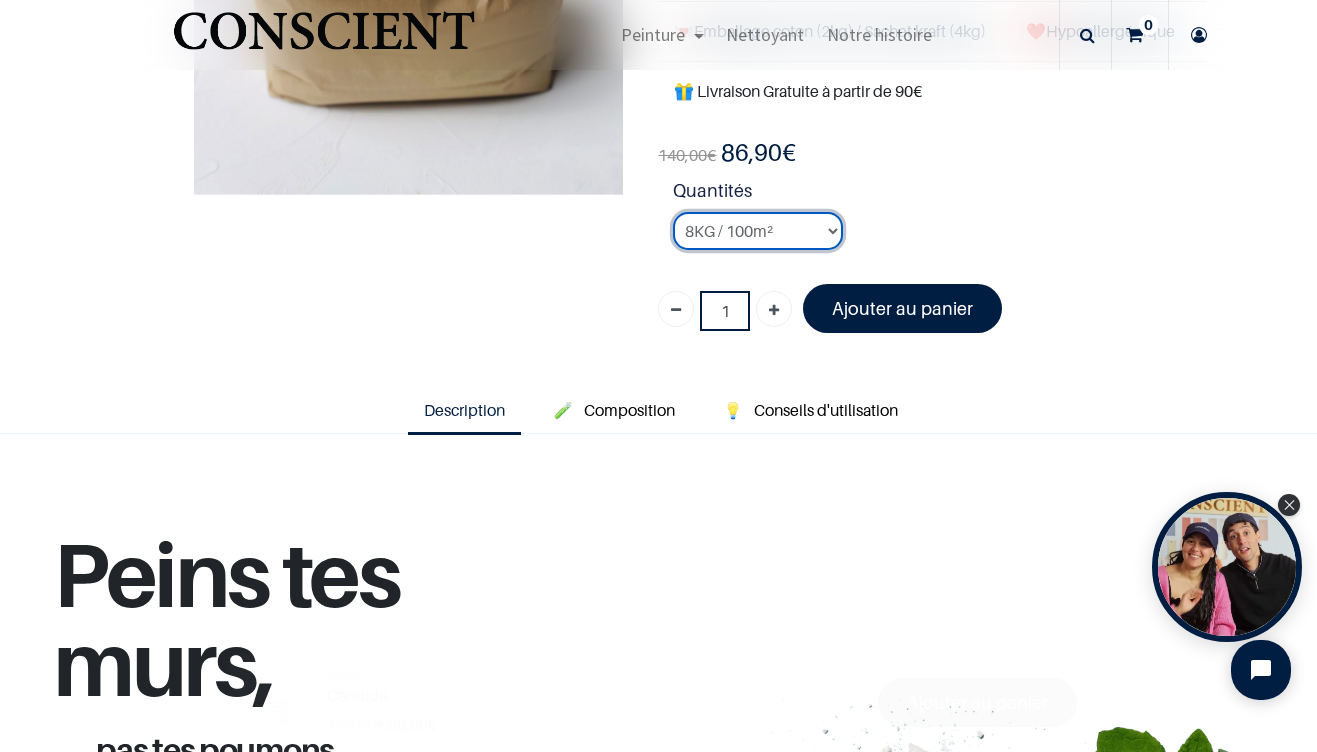 scroll, scrollTop: 456, scrollLeft: 0, axis: vertical 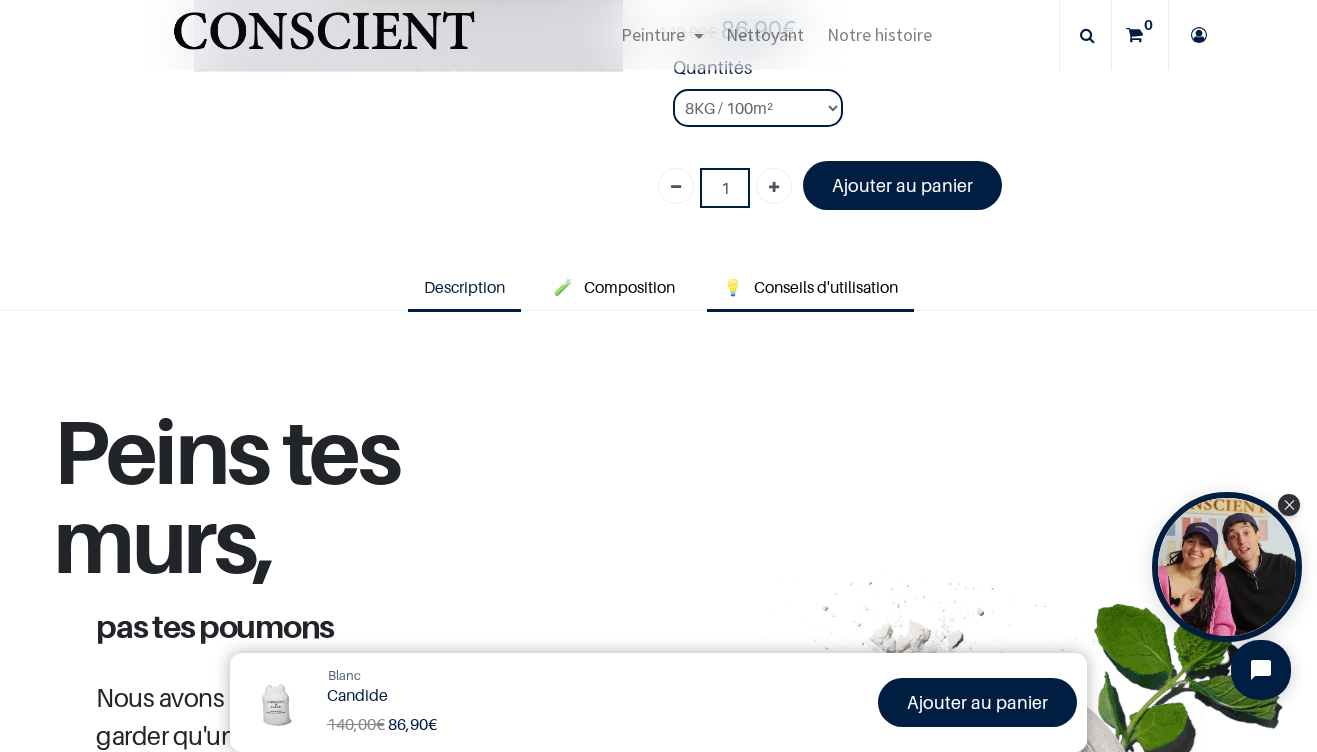 click on "💡
Conseils d'utilisation" at bounding box center (810, 289) 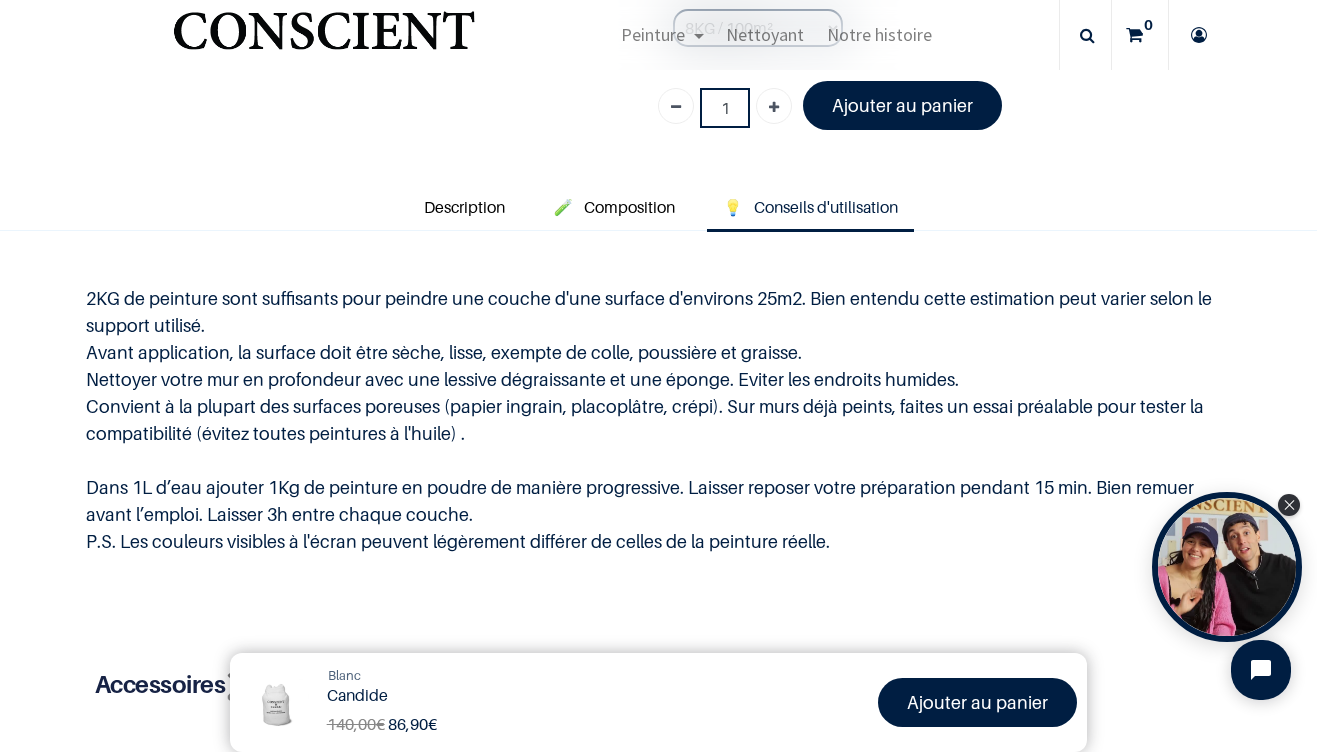 scroll, scrollTop: 684, scrollLeft: 0, axis: vertical 